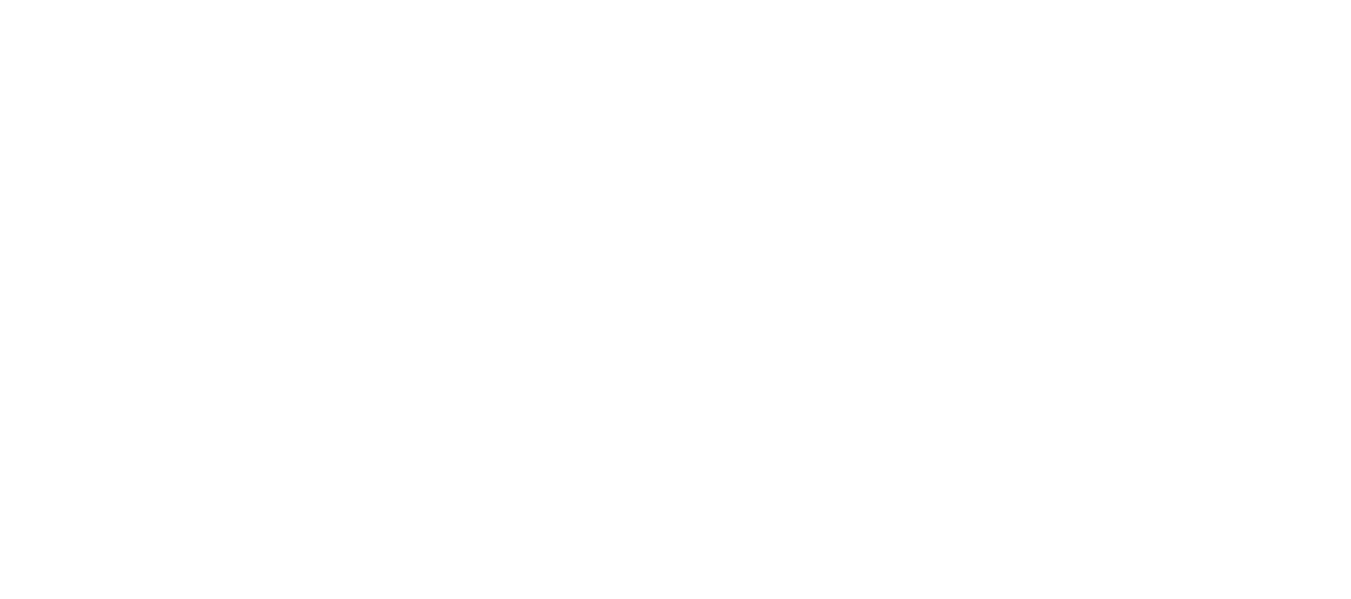 scroll, scrollTop: 0, scrollLeft: 0, axis: both 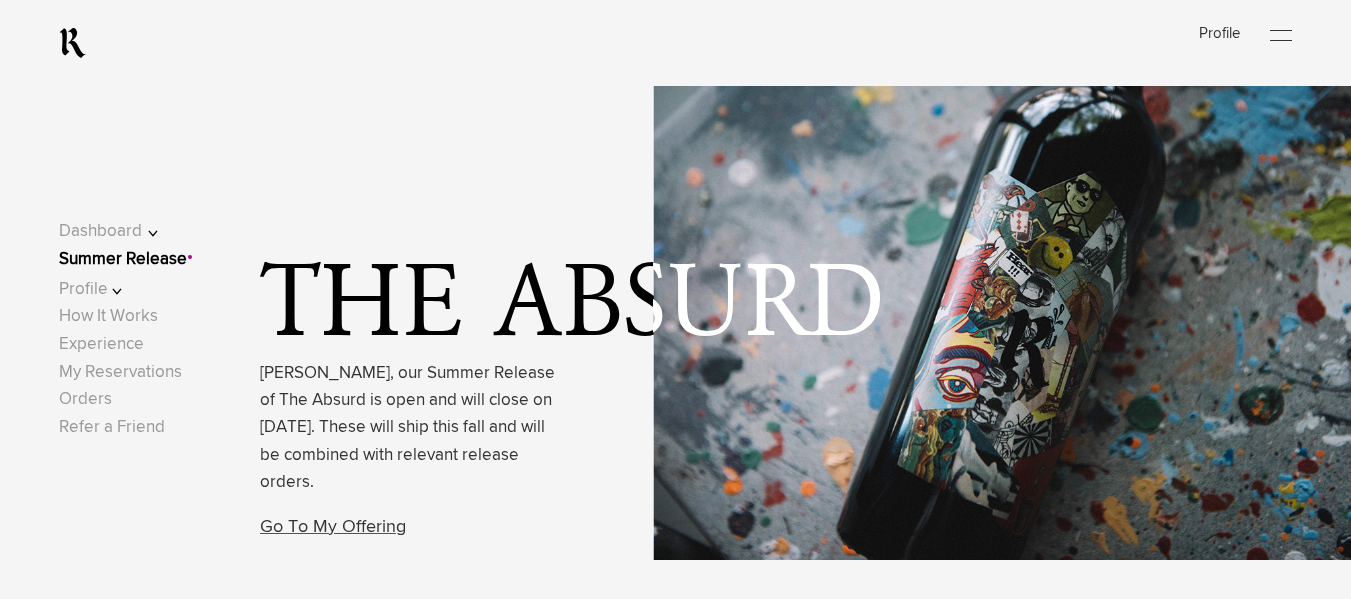 click on "Log In Profile Open Menu" at bounding box center (675, 43) 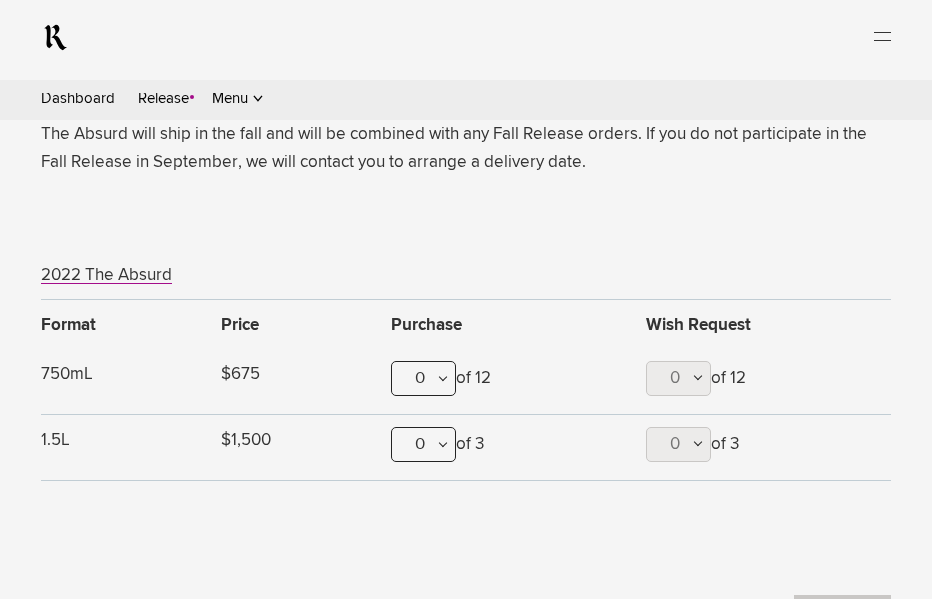 scroll, scrollTop: 1180, scrollLeft: 0, axis: vertical 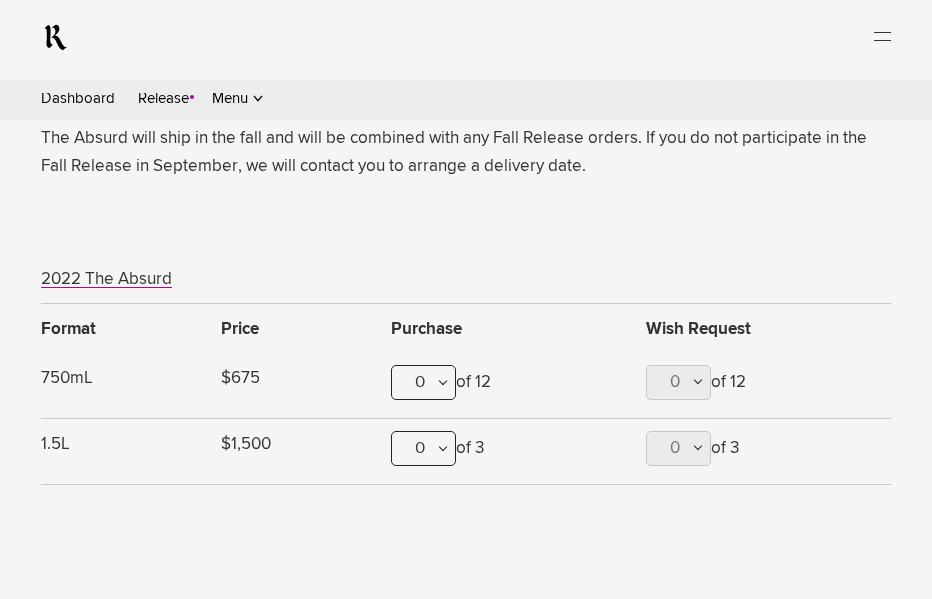 click on "0" at bounding box center (0, 0) 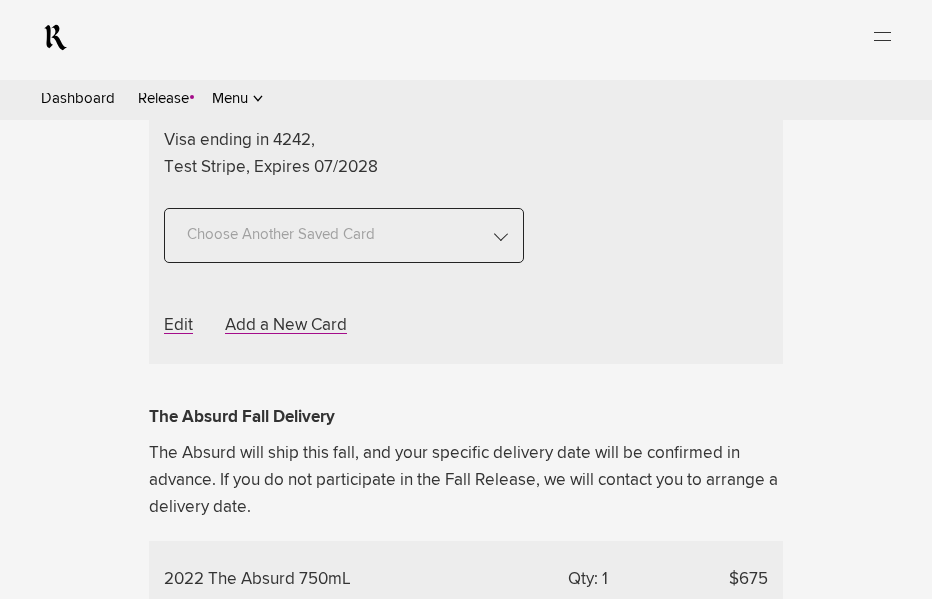scroll, scrollTop: 917, scrollLeft: 0, axis: vertical 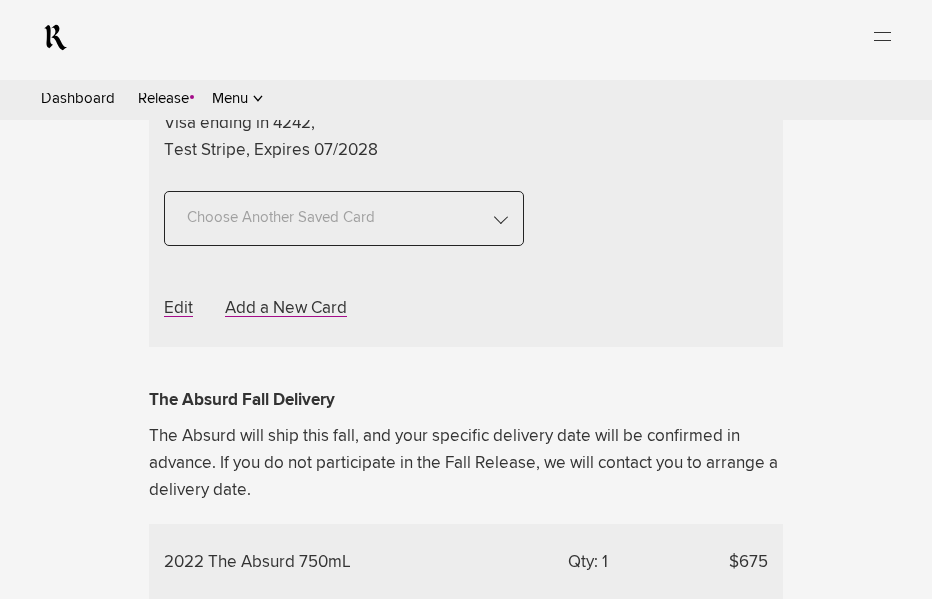 drag, startPoint x: 294, startPoint y: 350, endPoint x: 426, endPoint y: 354, distance: 132.0606 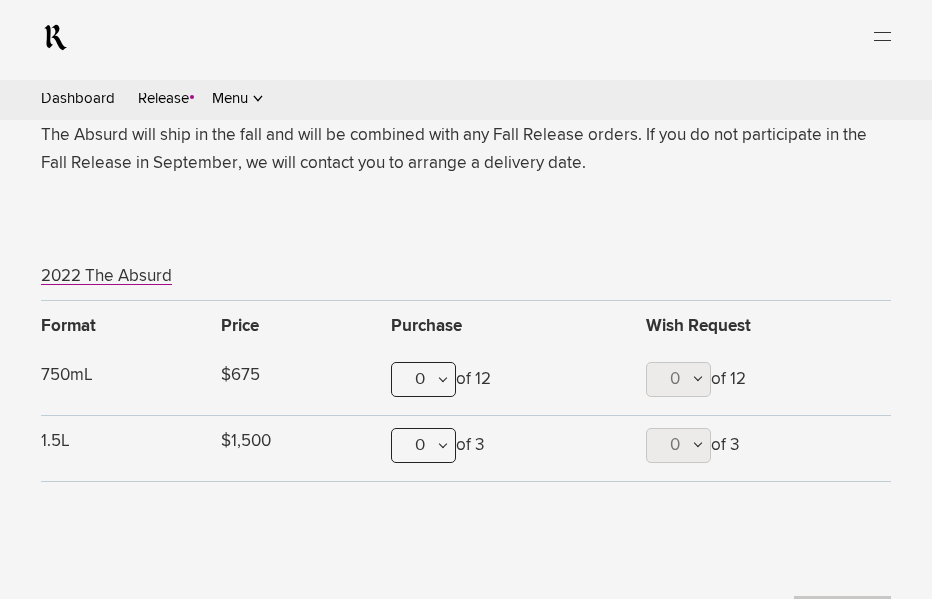 scroll, scrollTop: 1264, scrollLeft: 0, axis: vertical 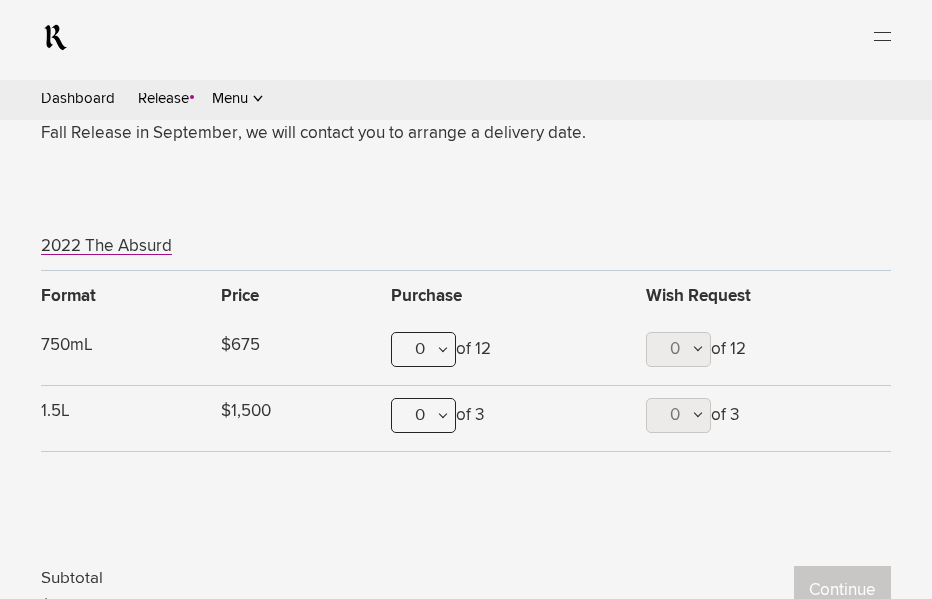 click on "0" at bounding box center (0, 0) 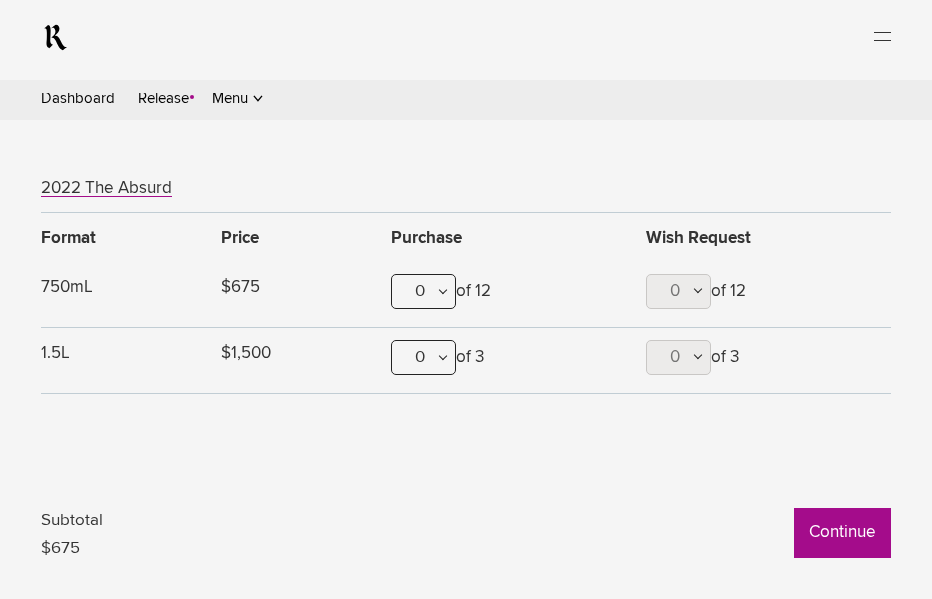 scroll, scrollTop: 1295, scrollLeft: 0, axis: vertical 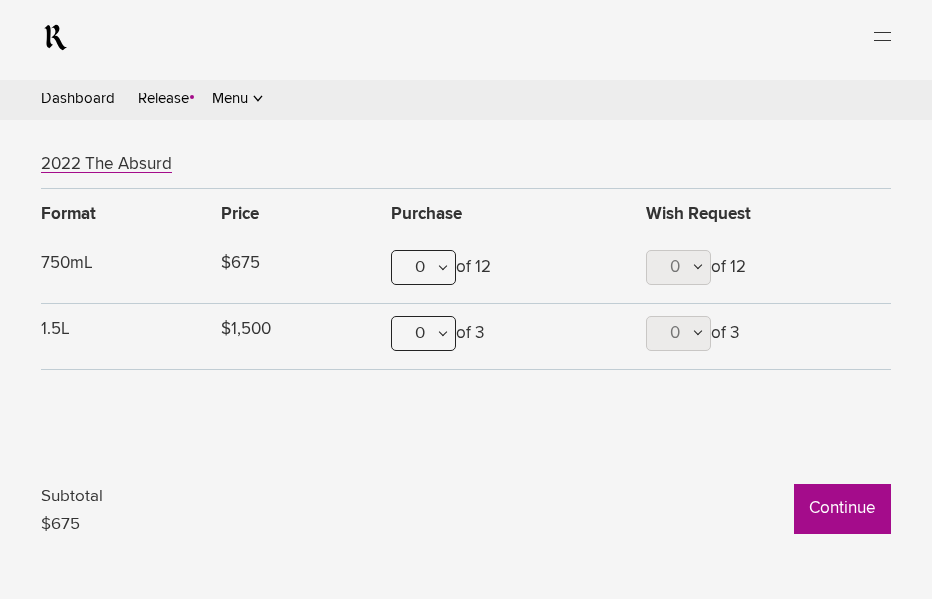 click on "Continue" at bounding box center (0, 0) 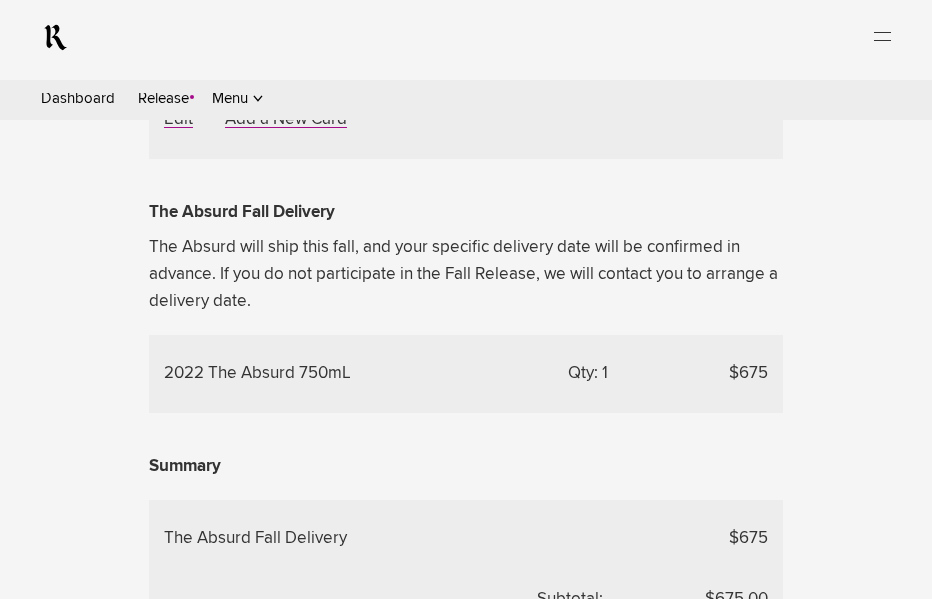 scroll, scrollTop: 1152, scrollLeft: 0, axis: vertical 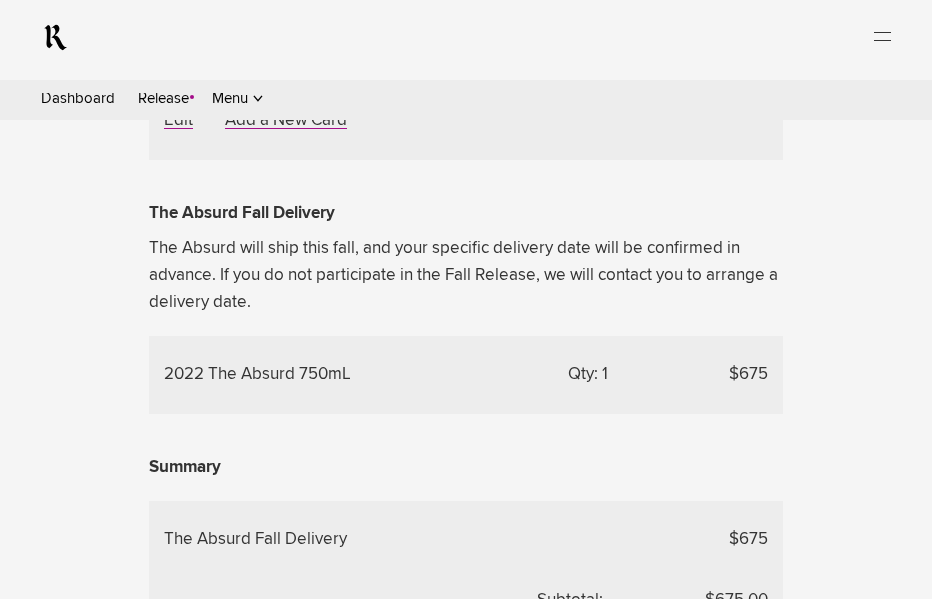 click on "UPS Overnight - $40" at bounding box center [267, -261] 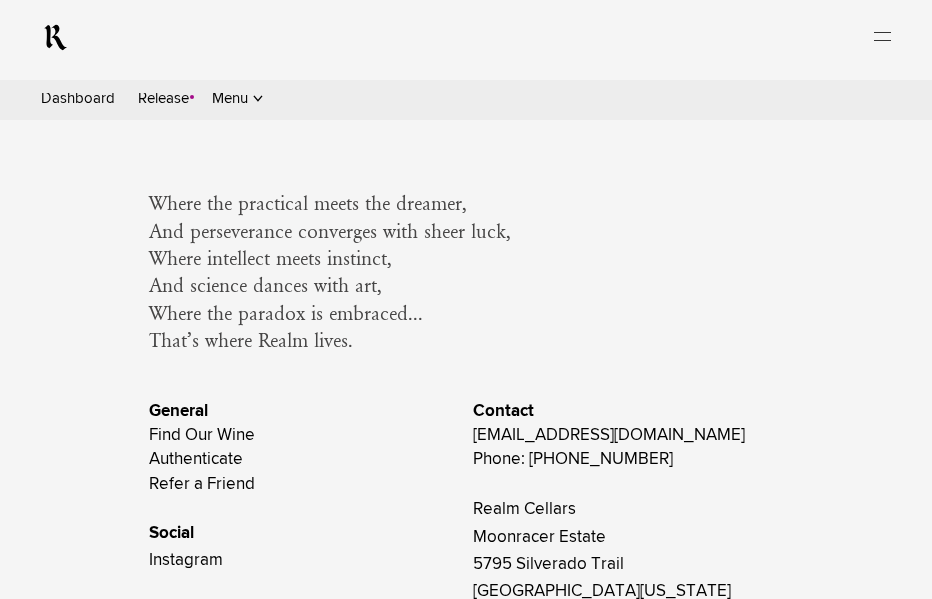 scroll, scrollTop: 1995, scrollLeft: 0, axis: vertical 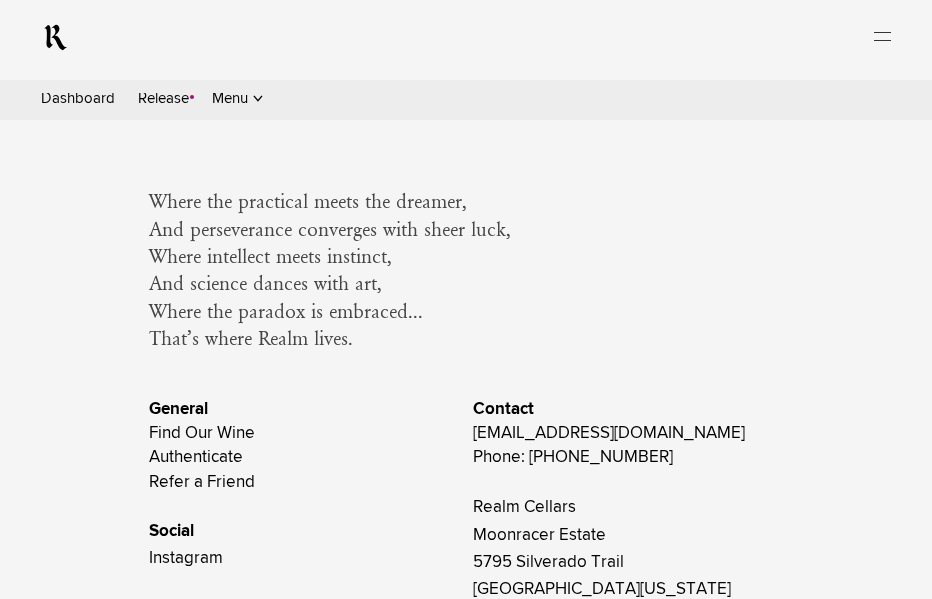click on "Summer Release" at bounding box center (0, 0) 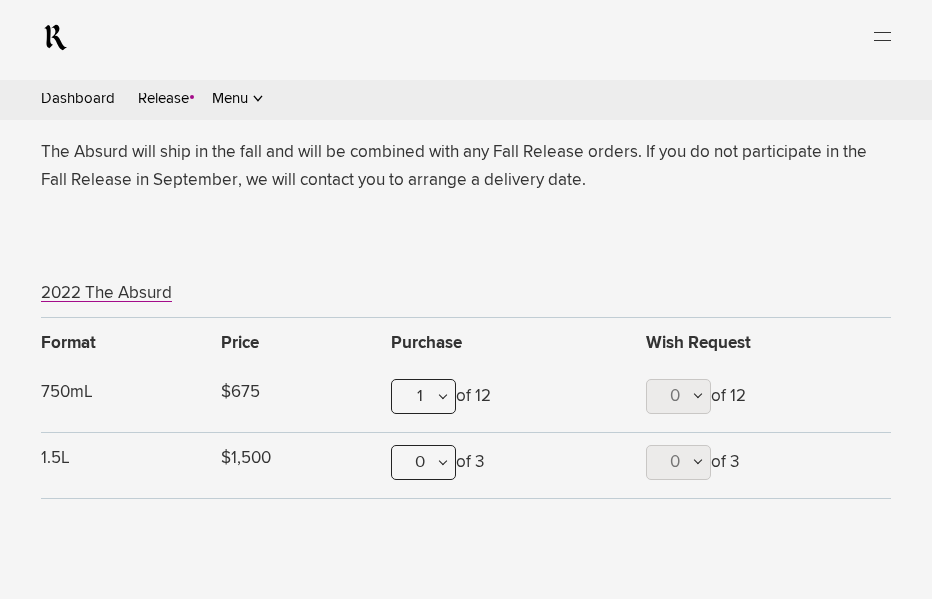 scroll, scrollTop: 1169, scrollLeft: 0, axis: vertical 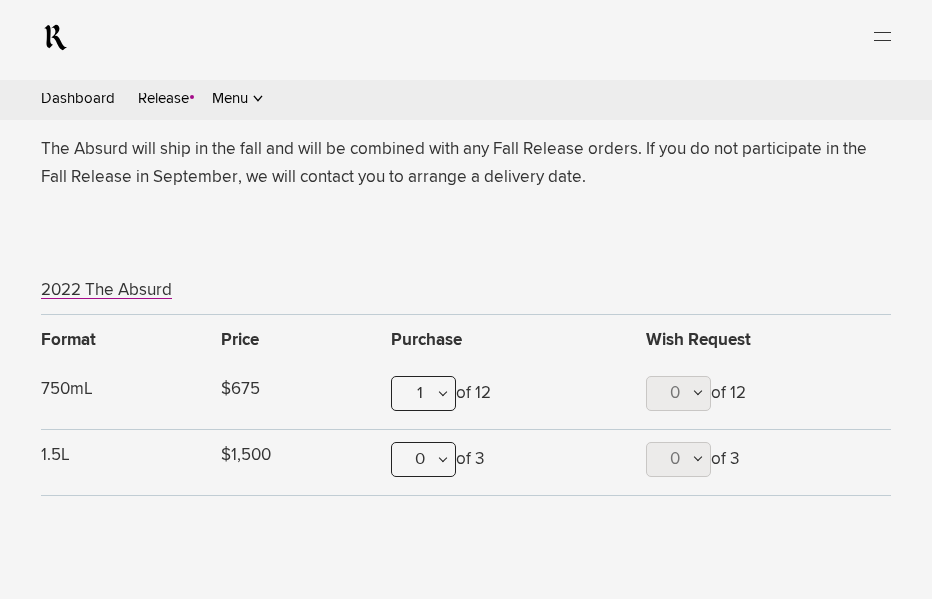 click on "1" at bounding box center (0, 0) 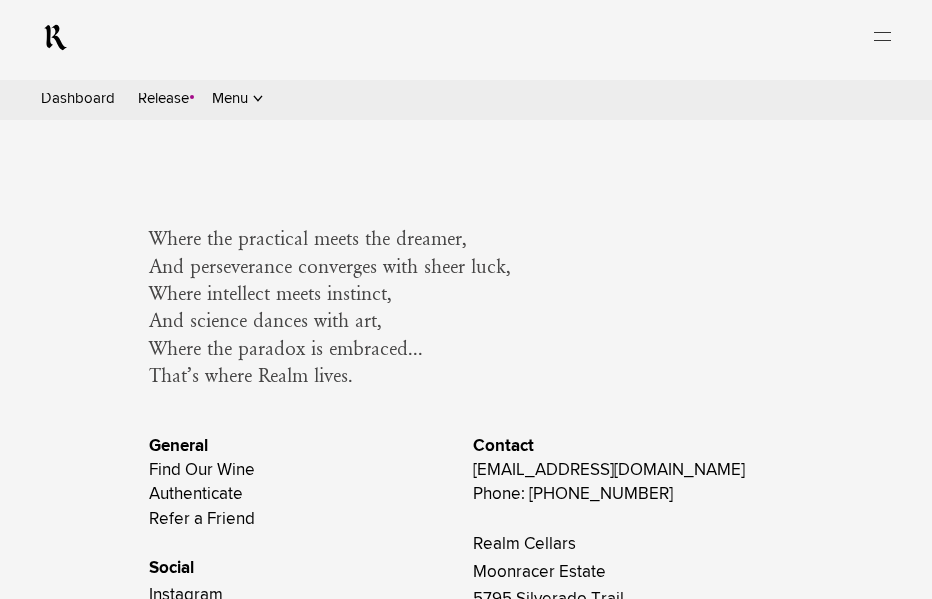 scroll, scrollTop: 1969, scrollLeft: 0, axis: vertical 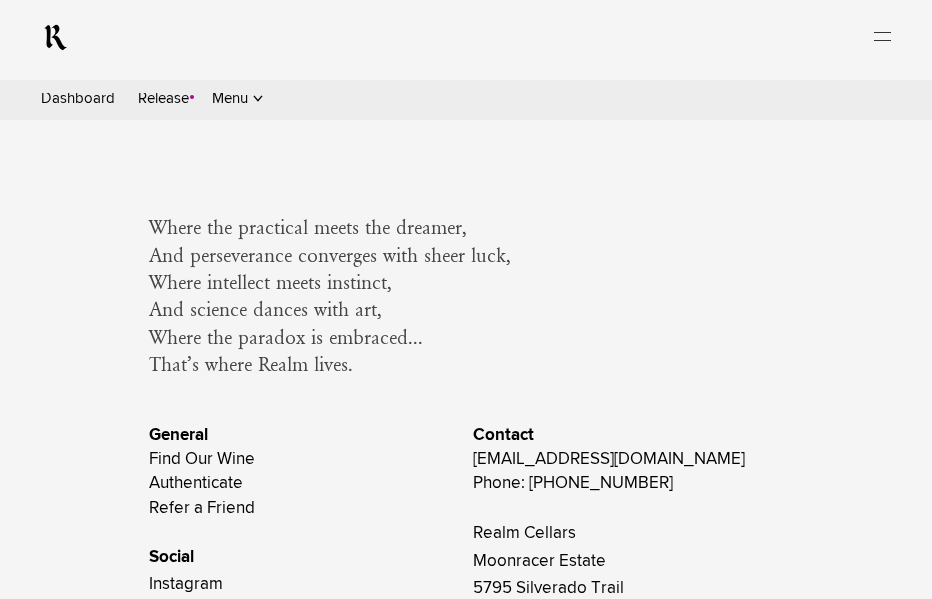 click on "Summer Release" at bounding box center [0, 0] 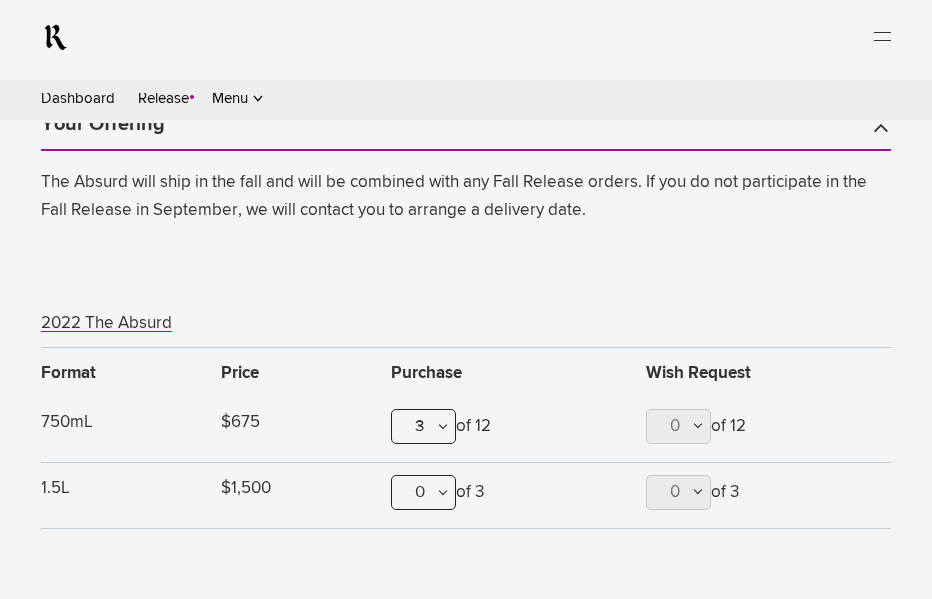 scroll, scrollTop: 1137, scrollLeft: 0, axis: vertical 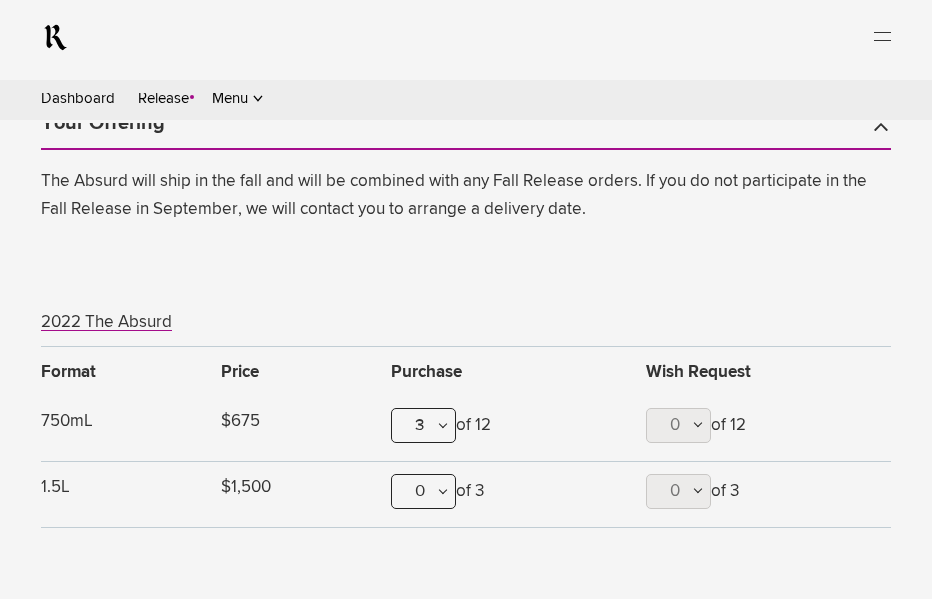 click on "3" at bounding box center (0, 0) 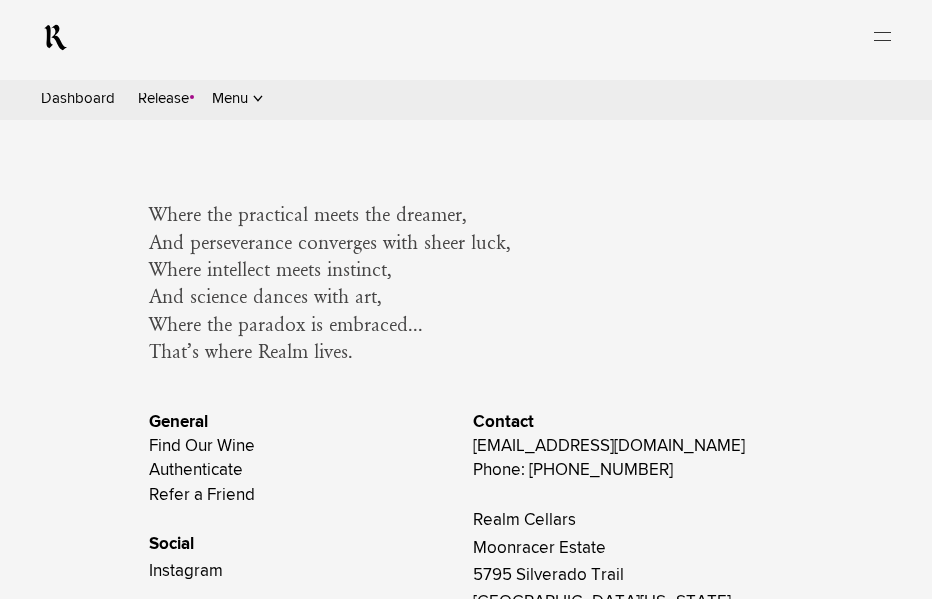 scroll, scrollTop: 1983, scrollLeft: 0, axis: vertical 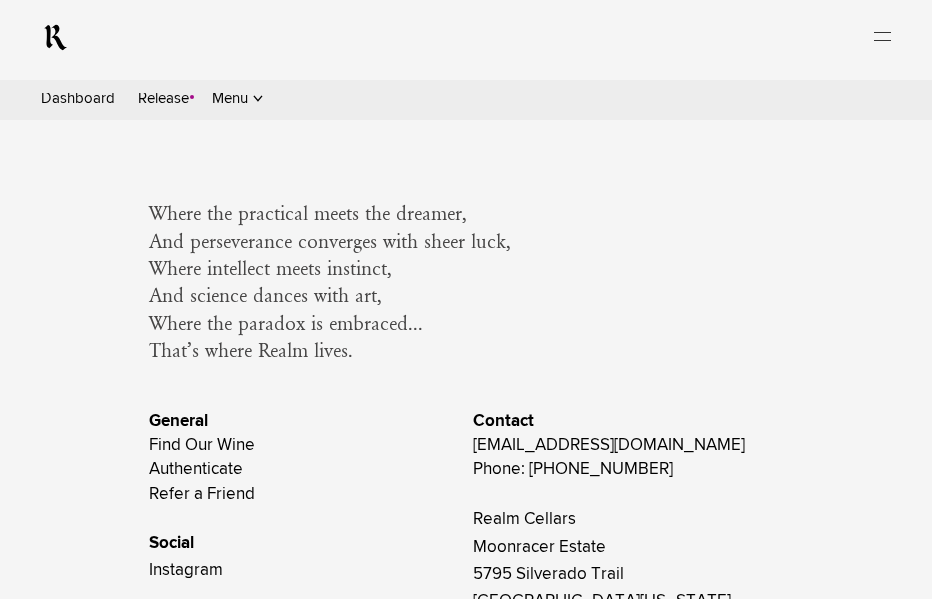 click on "Summer Release" at bounding box center [0, 0] 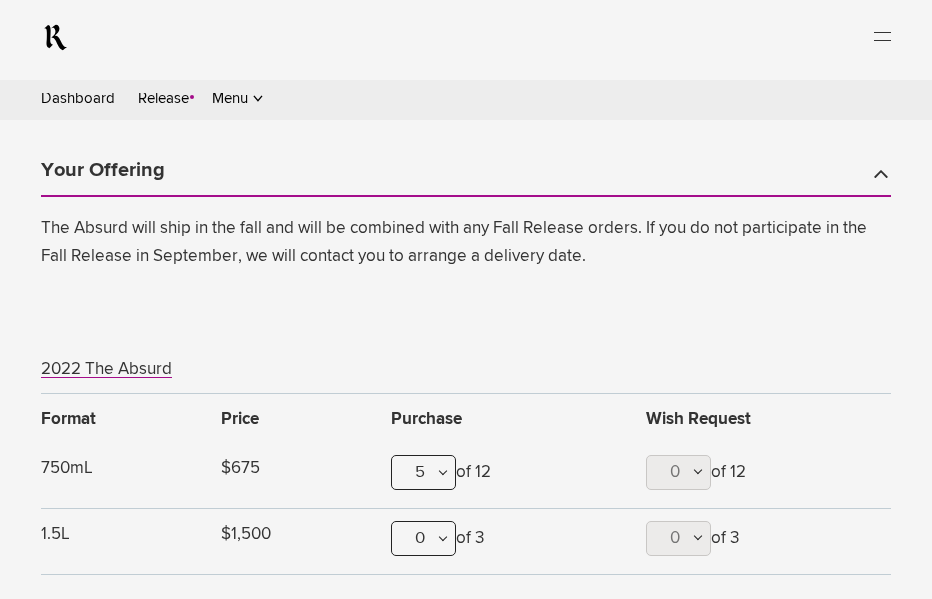 scroll, scrollTop: 1098, scrollLeft: 0, axis: vertical 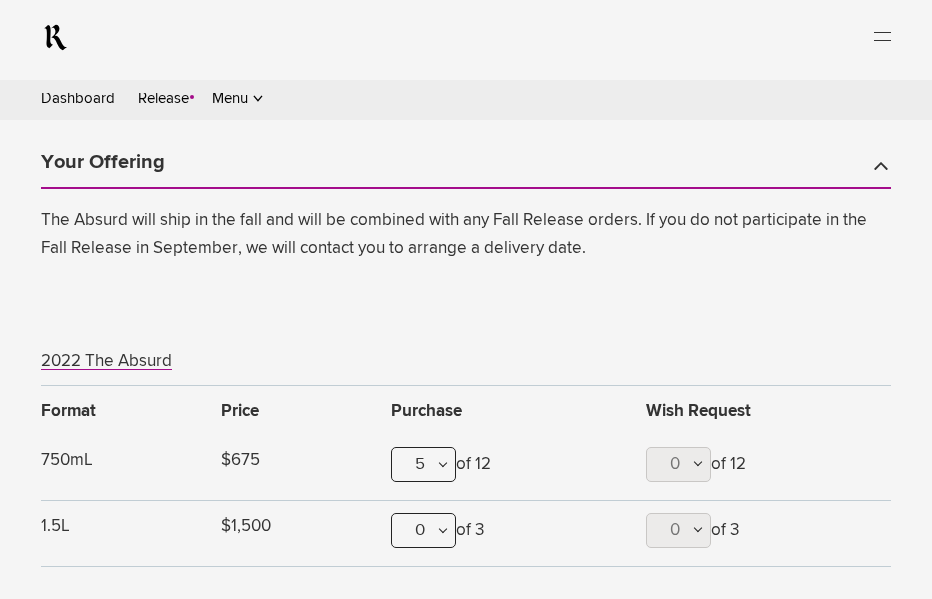 click on "5" at bounding box center (0, 0) 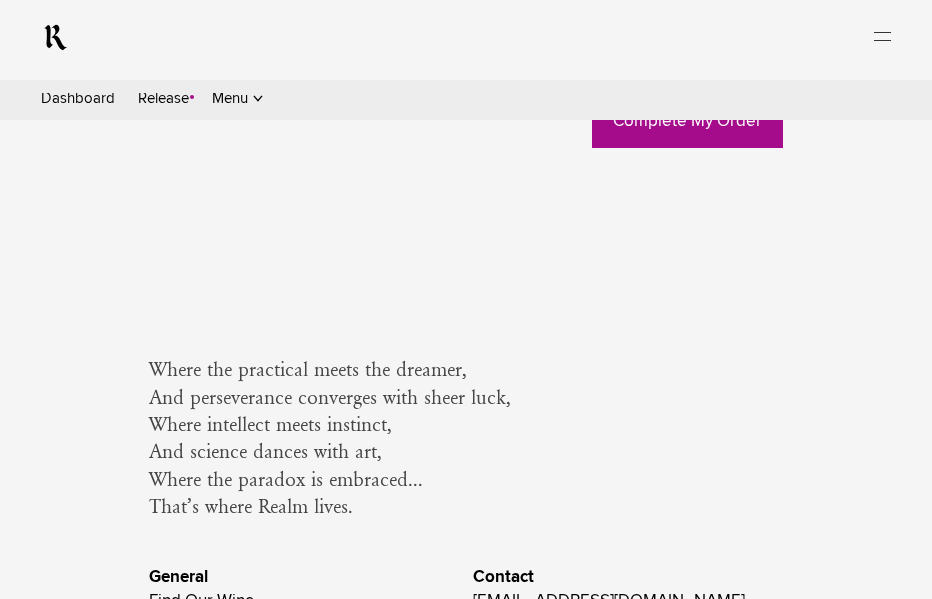 scroll, scrollTop: 1953, scrollLeft: 0, axis: vertical 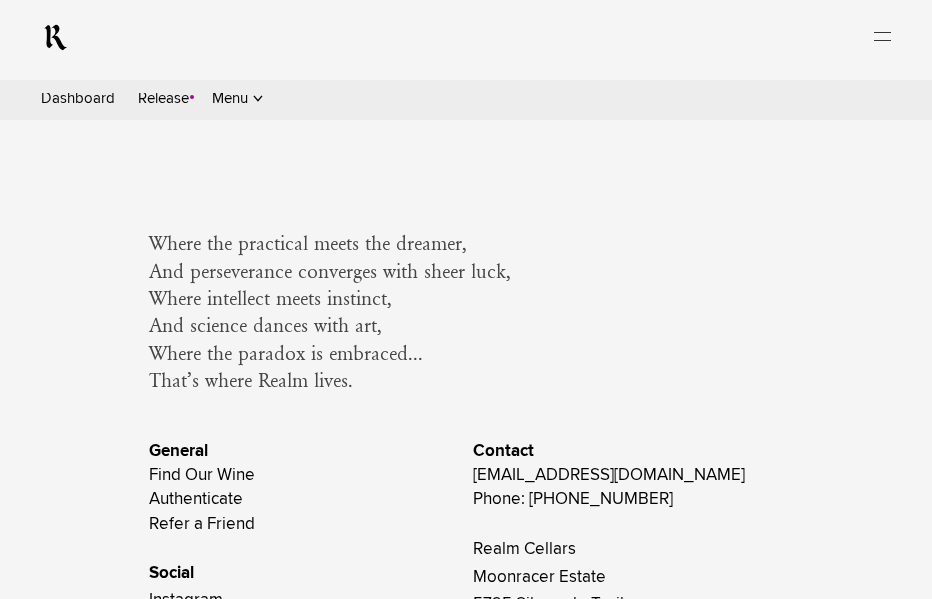 drag, startPoint x: 547, startPoint y: 338, endPoint x: 772, endPoint y: 325, distance: 225.37524 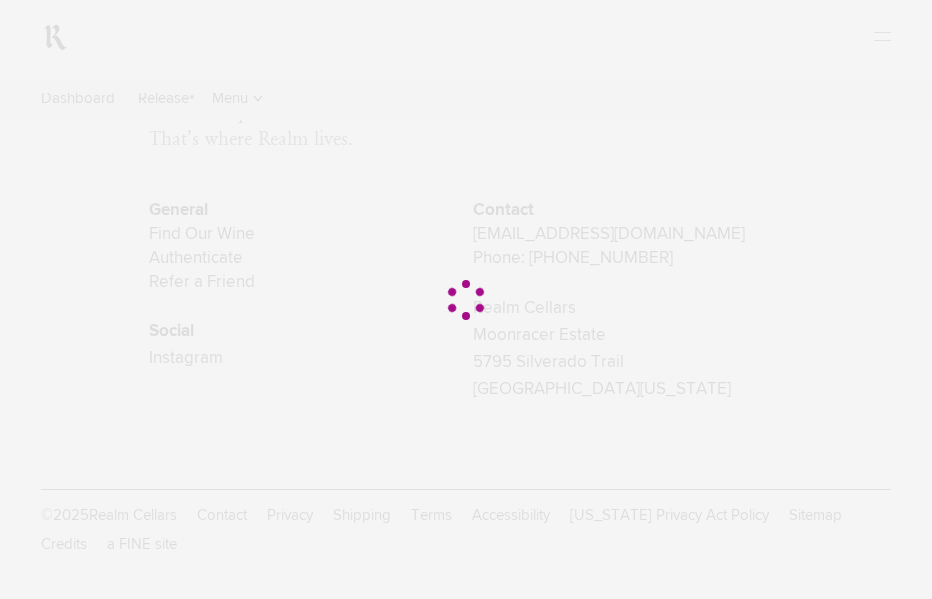 scroll, scrollTop: 0, scrollLeft: 0, axis: both 